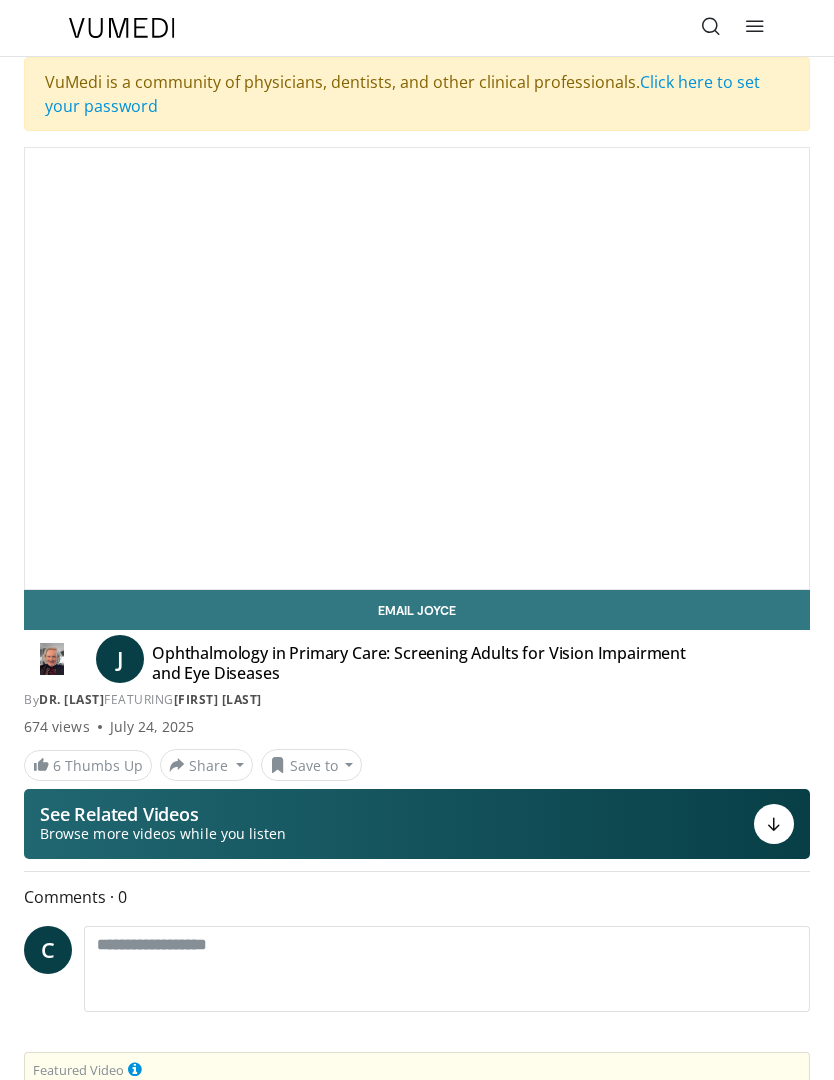 scroll, scrollTop: 0, scrollLeft: 0, axis: both 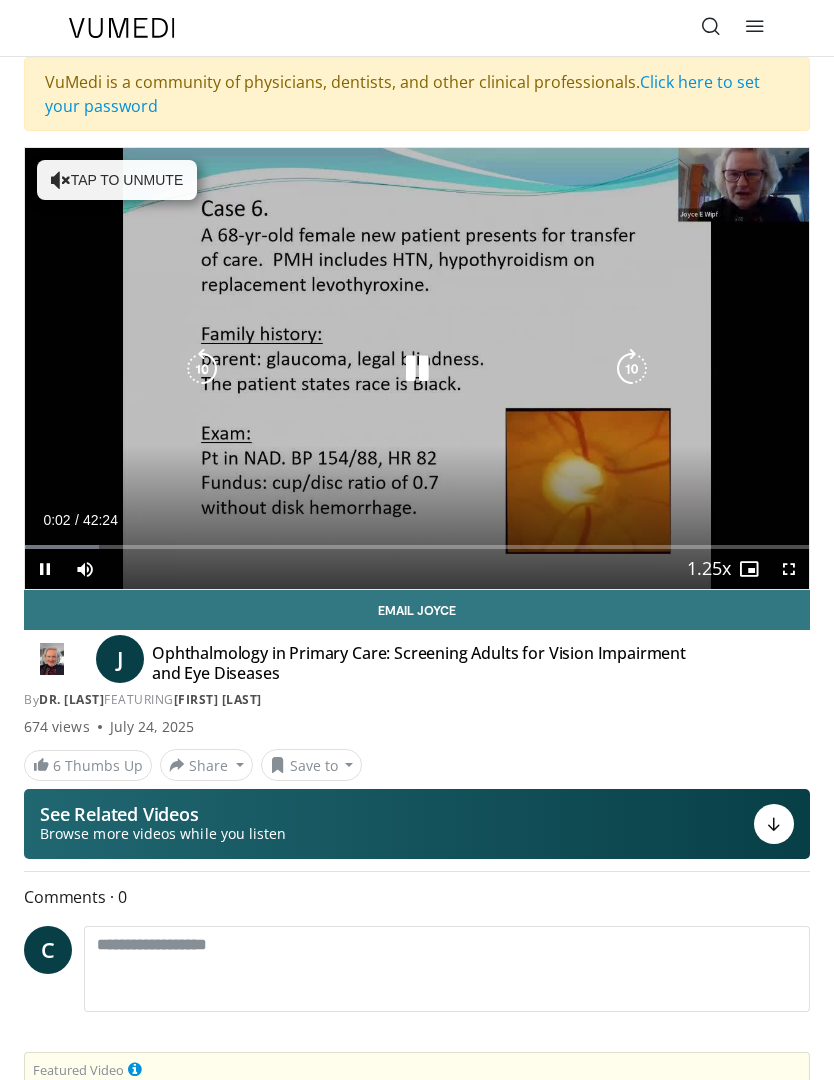 click at bounding box center [632, 369] 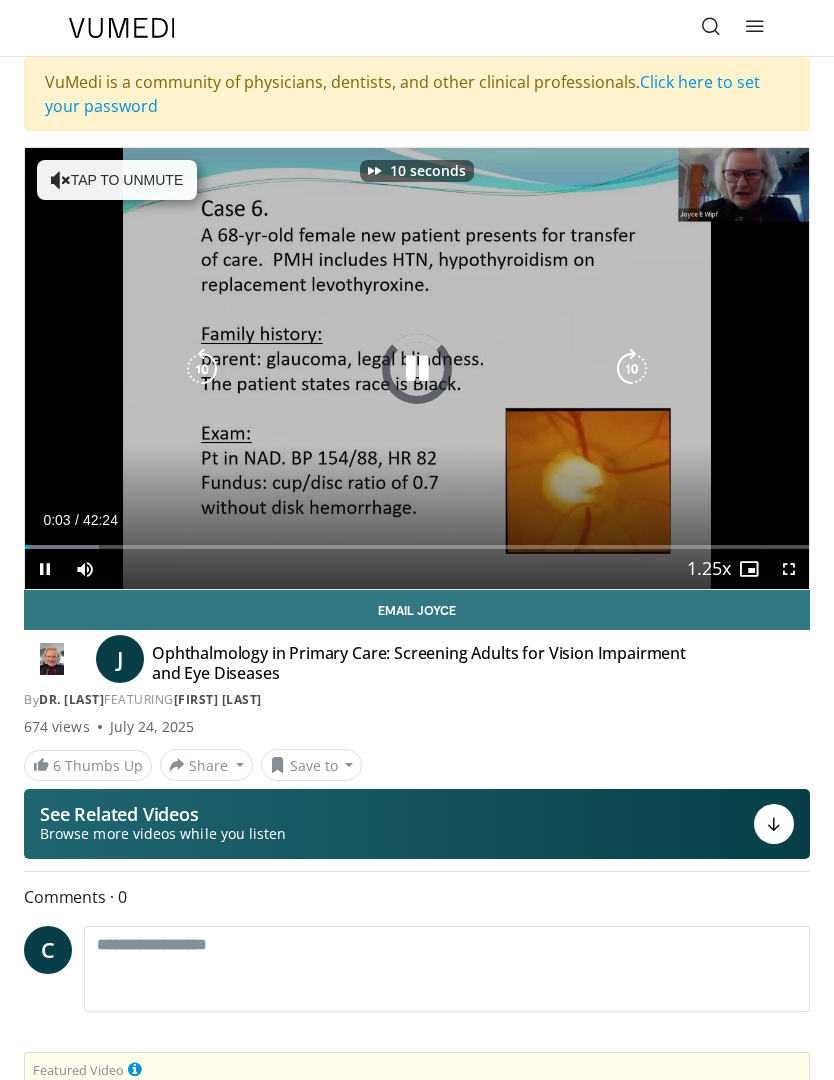 click at bounding box center [632, 369] 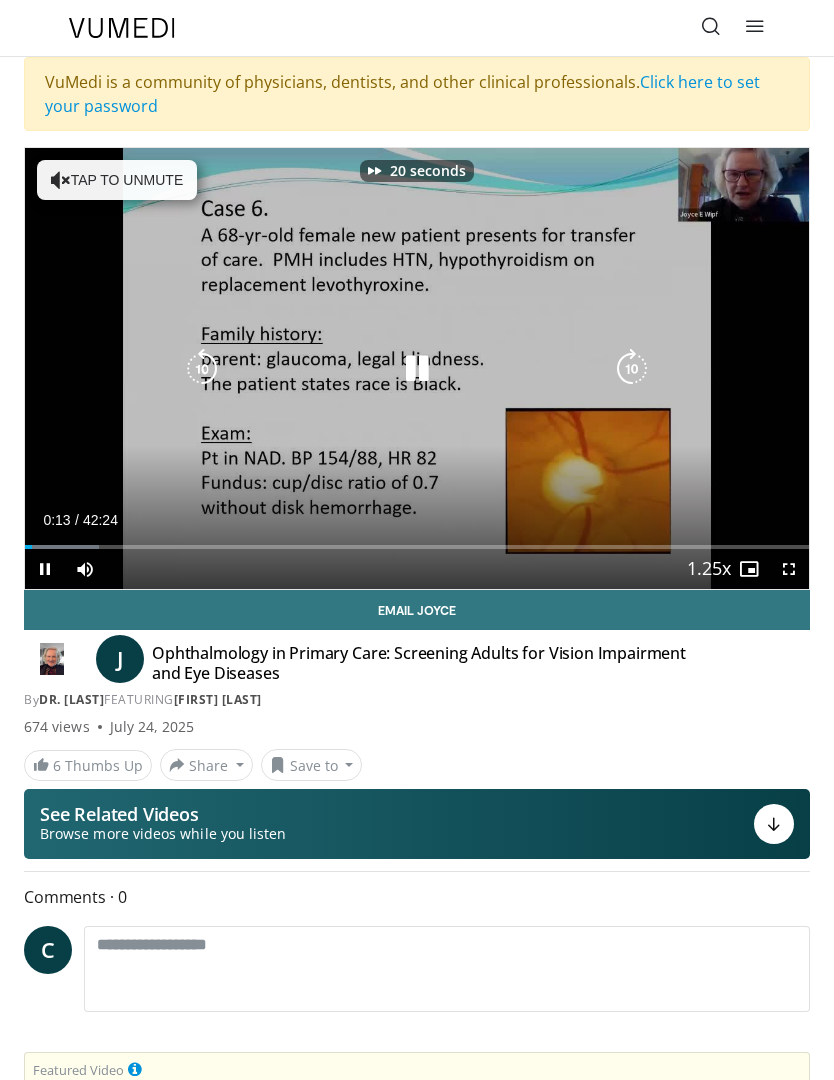 click at bounding box center [632, 369] 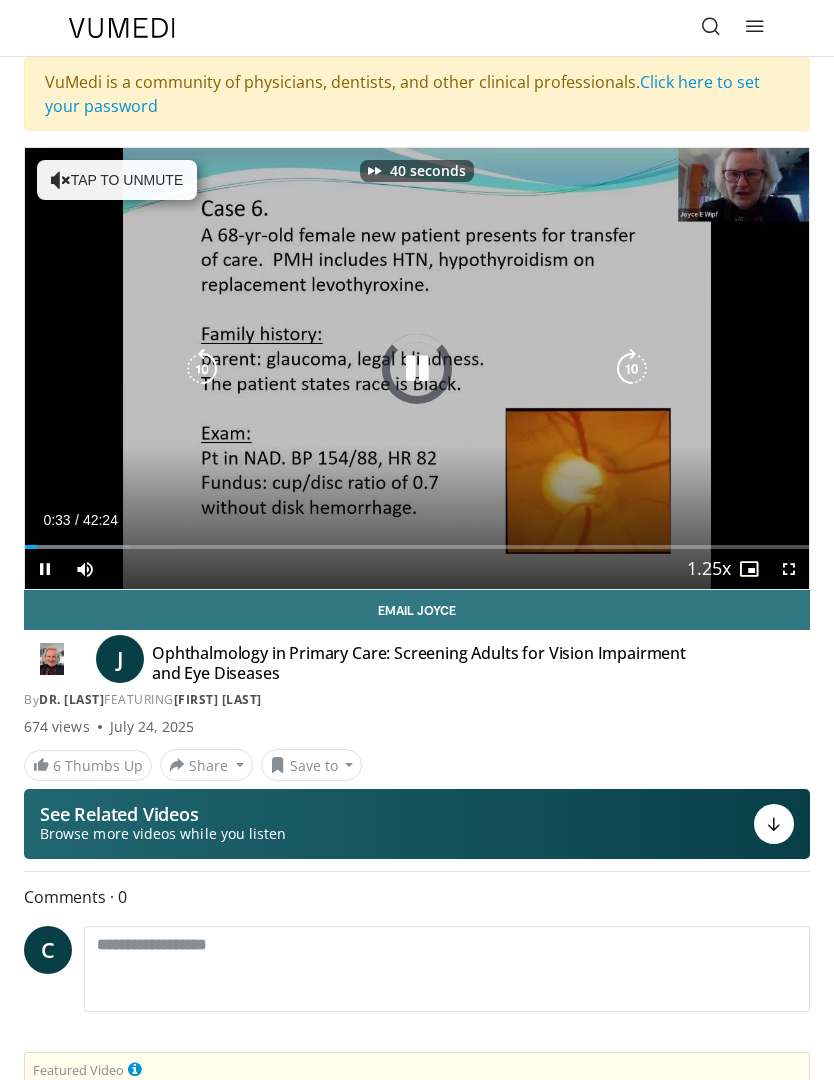 click at bounding box center [632, 369] 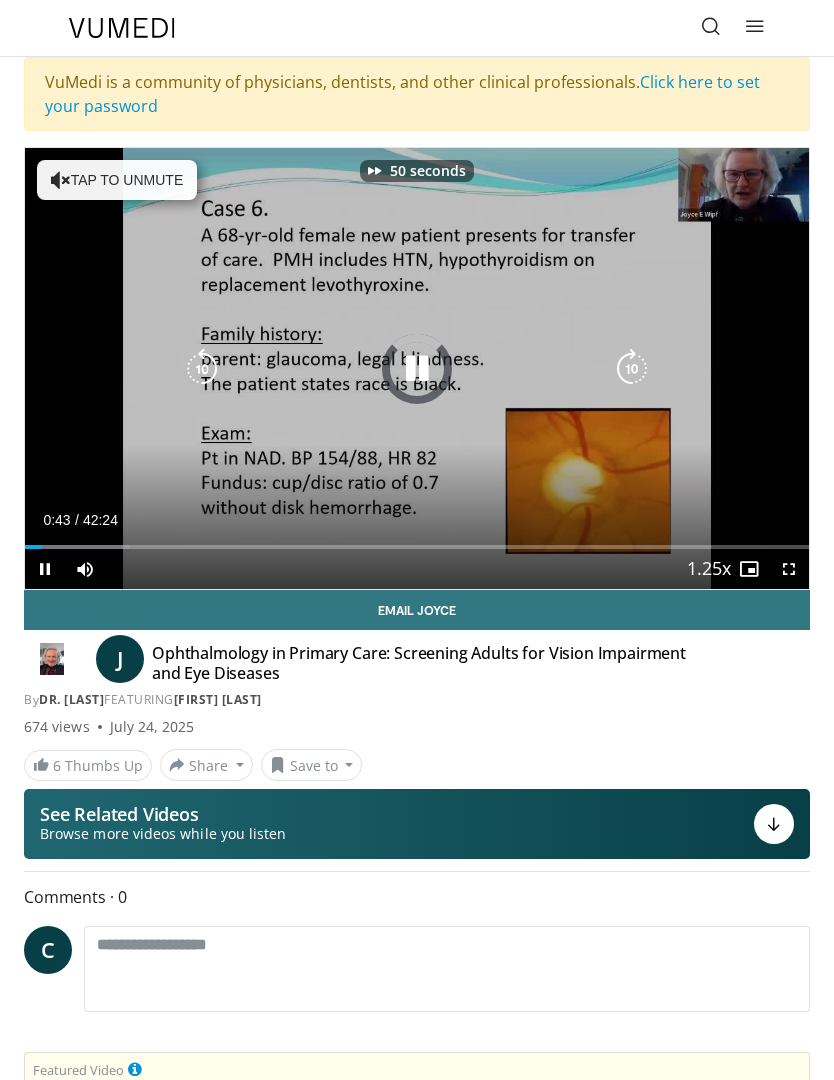 click at bounding box center (632, 369) 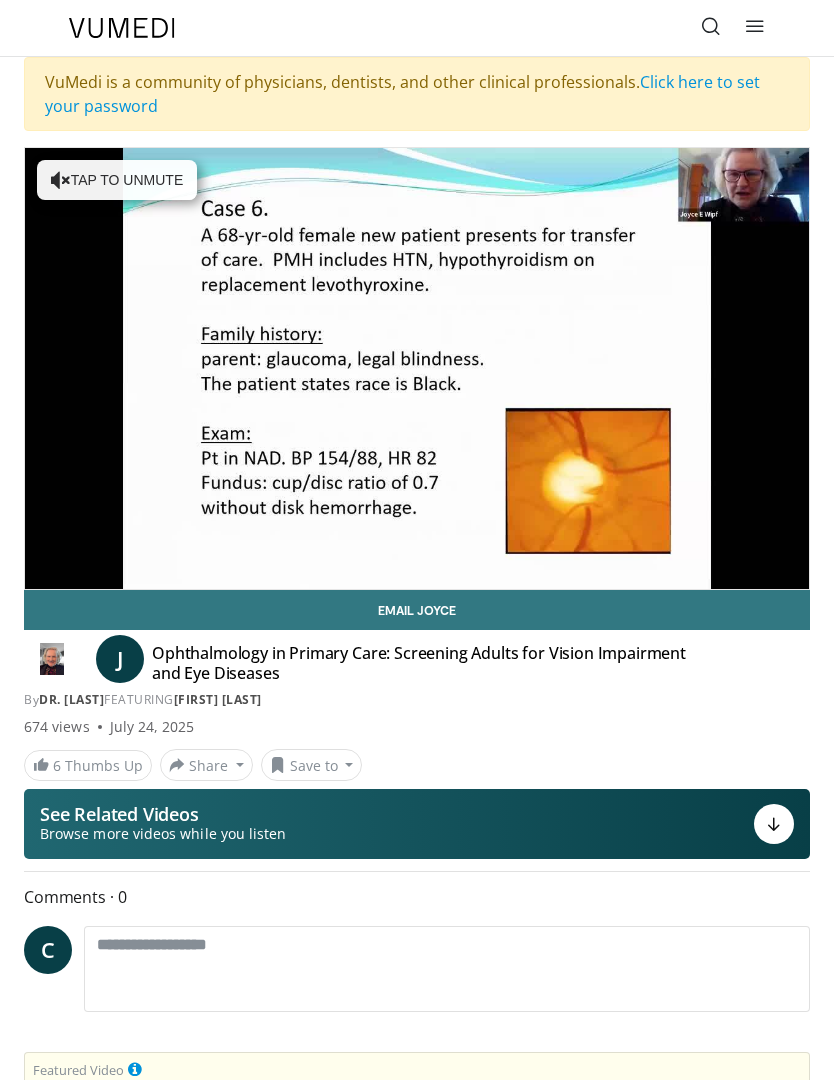 click at bounding box center (632, 369) 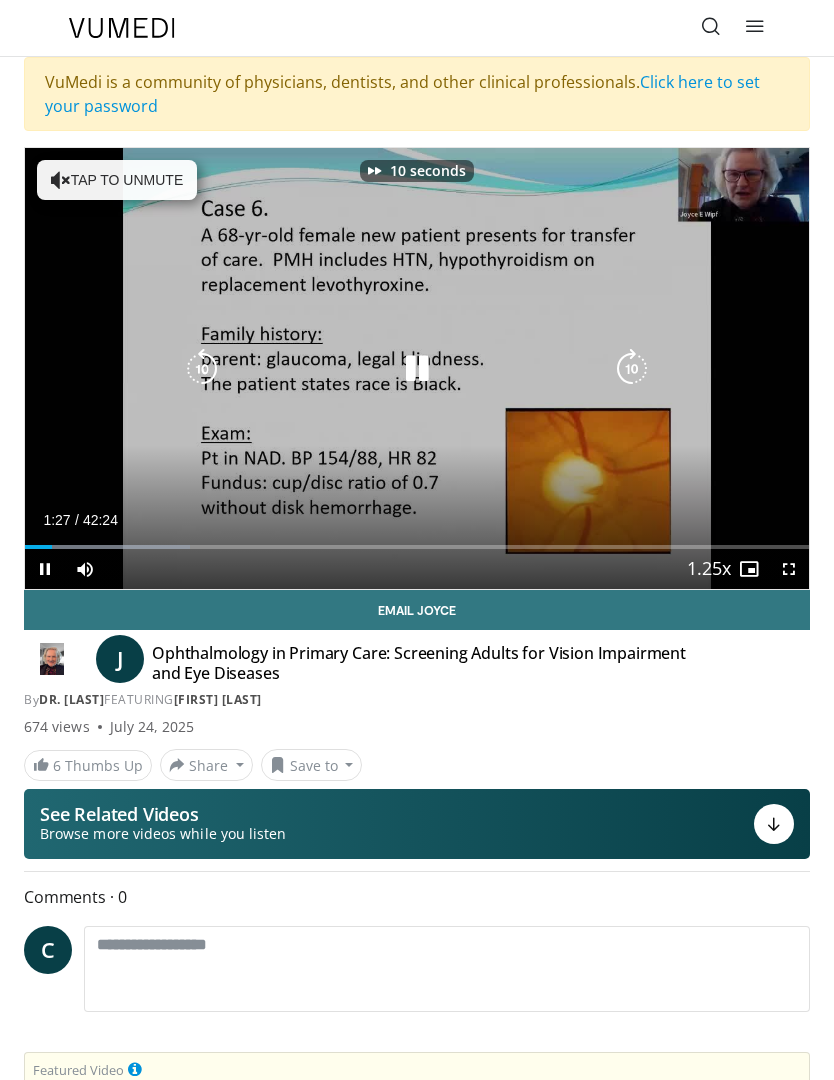 click at bounding box center (632, 369) 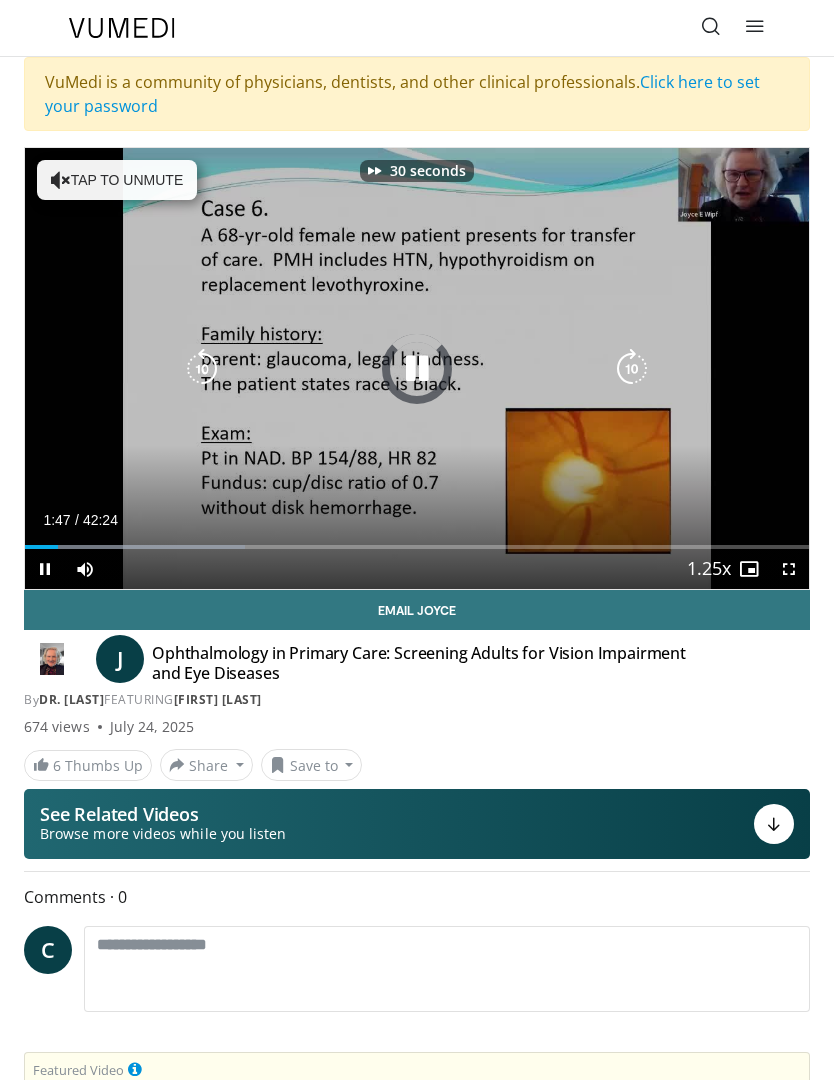 click at bounding box center (632, 369) 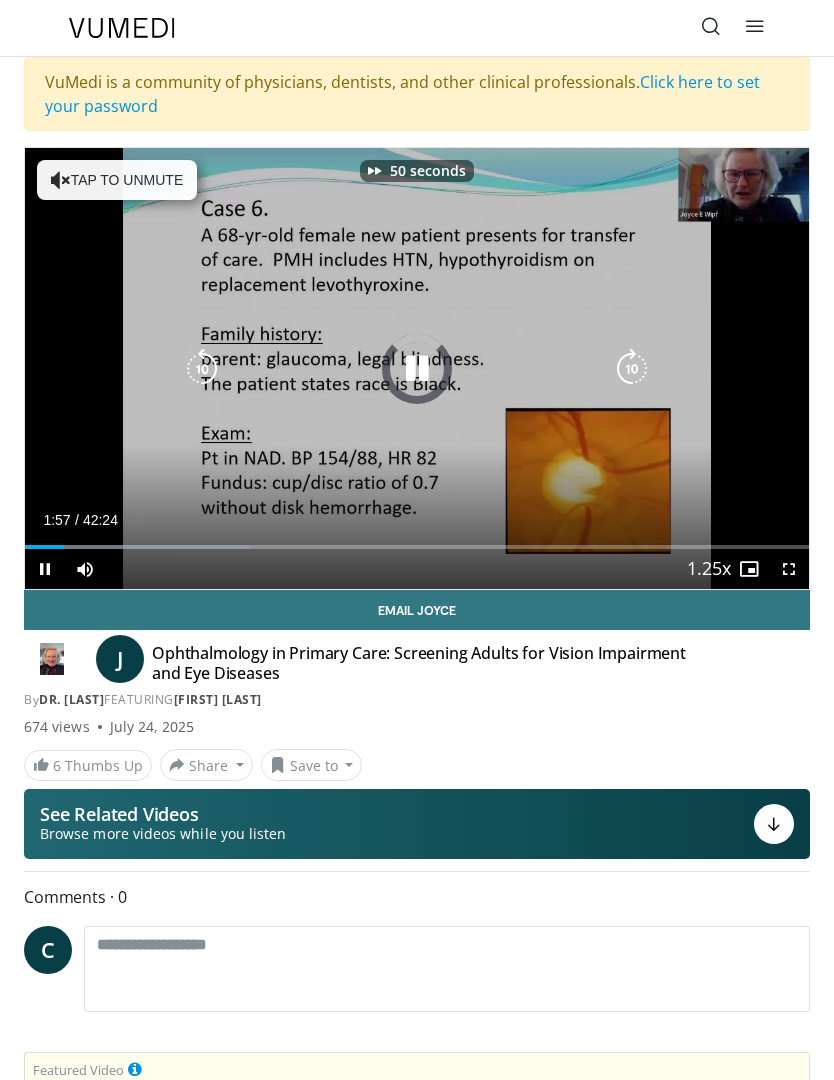 click at bounding box center (632, 369) 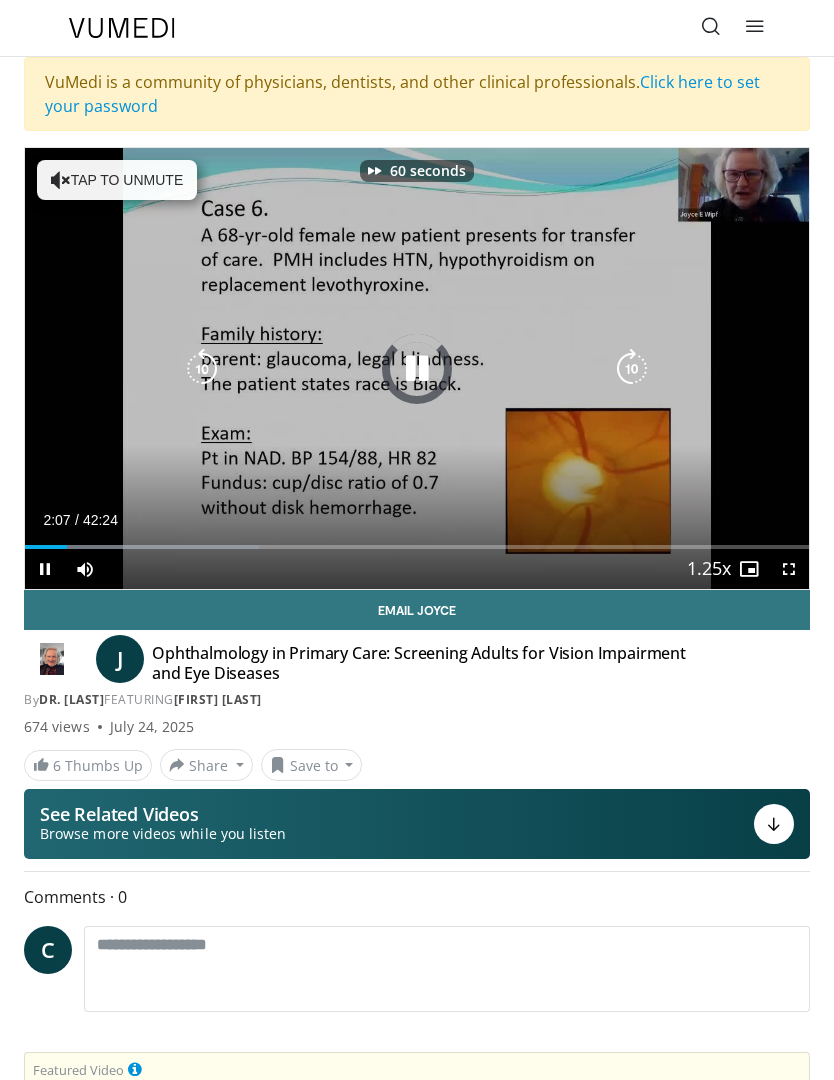 click at bounding box center [632, 369] 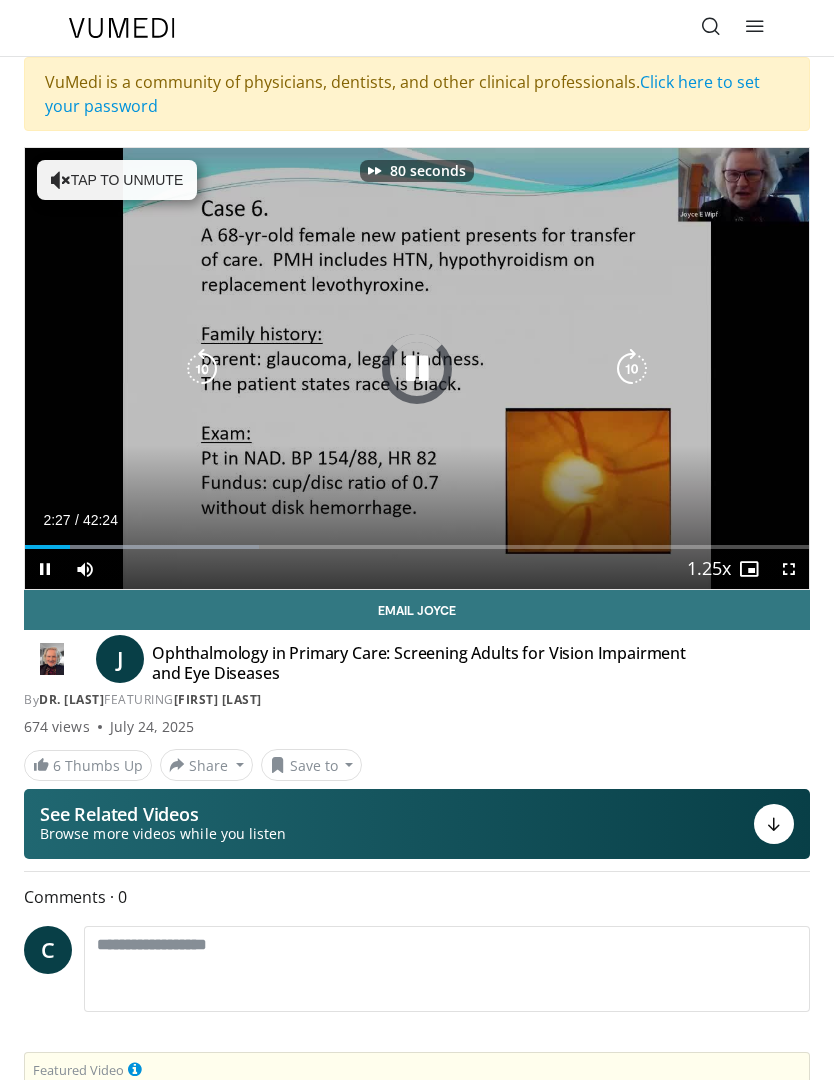 click at bounding box center [632, 369] 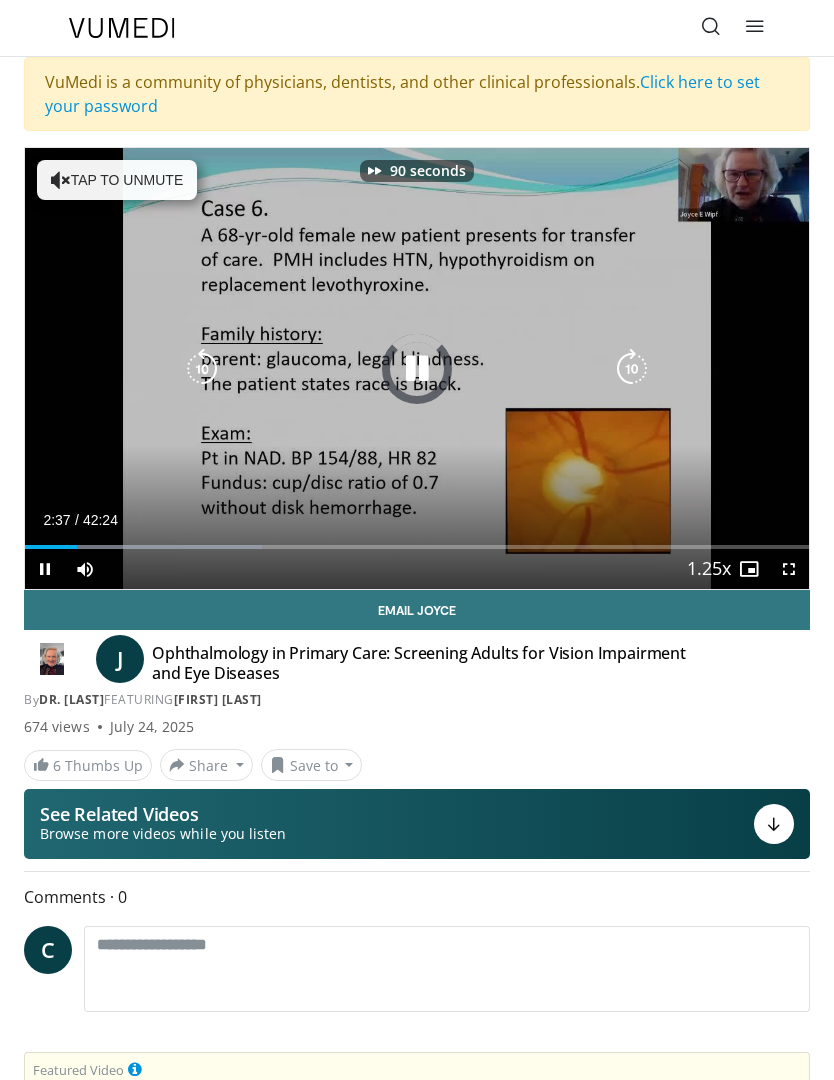 click at bounding box center (632, 369) 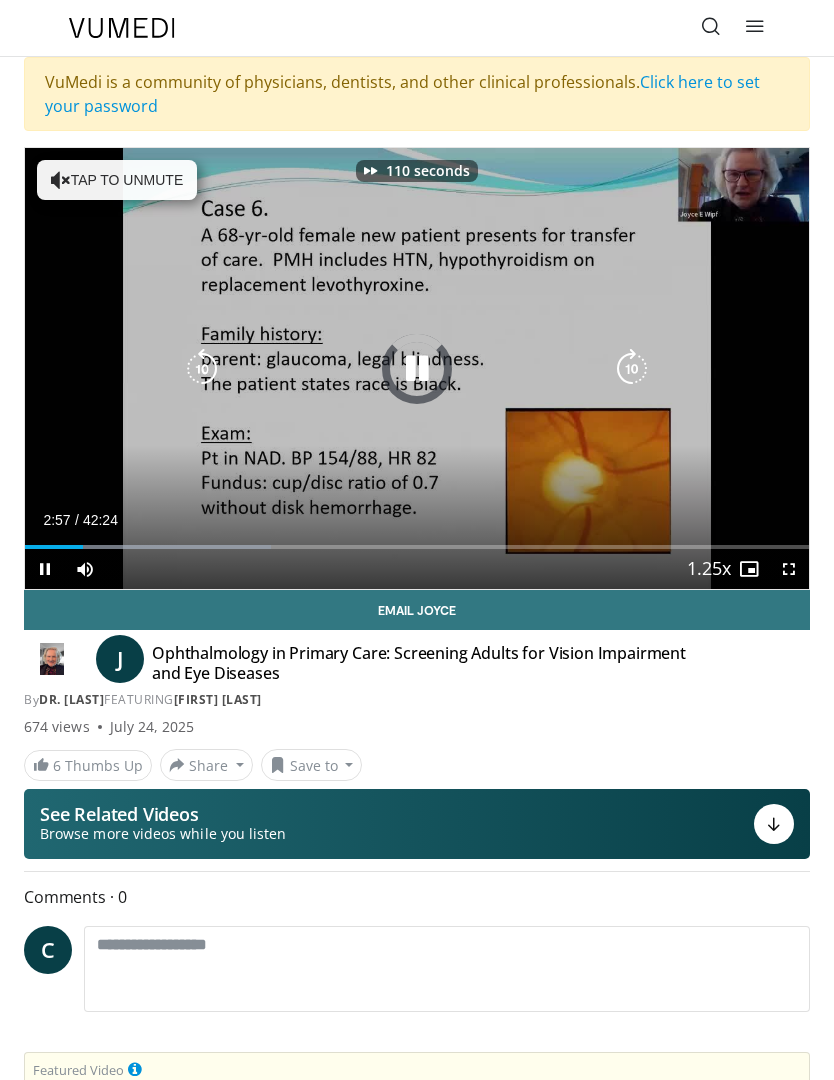 click at bounding box center (632, 369) 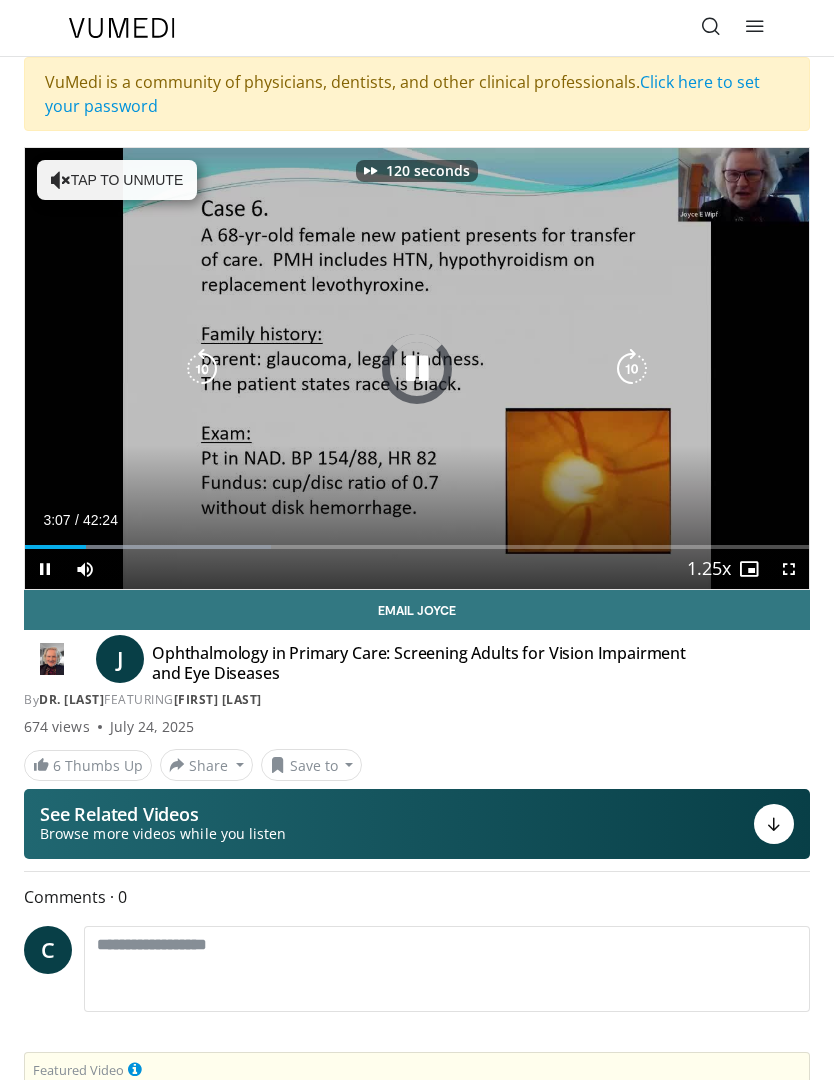 click at bounding box center (632, 369) 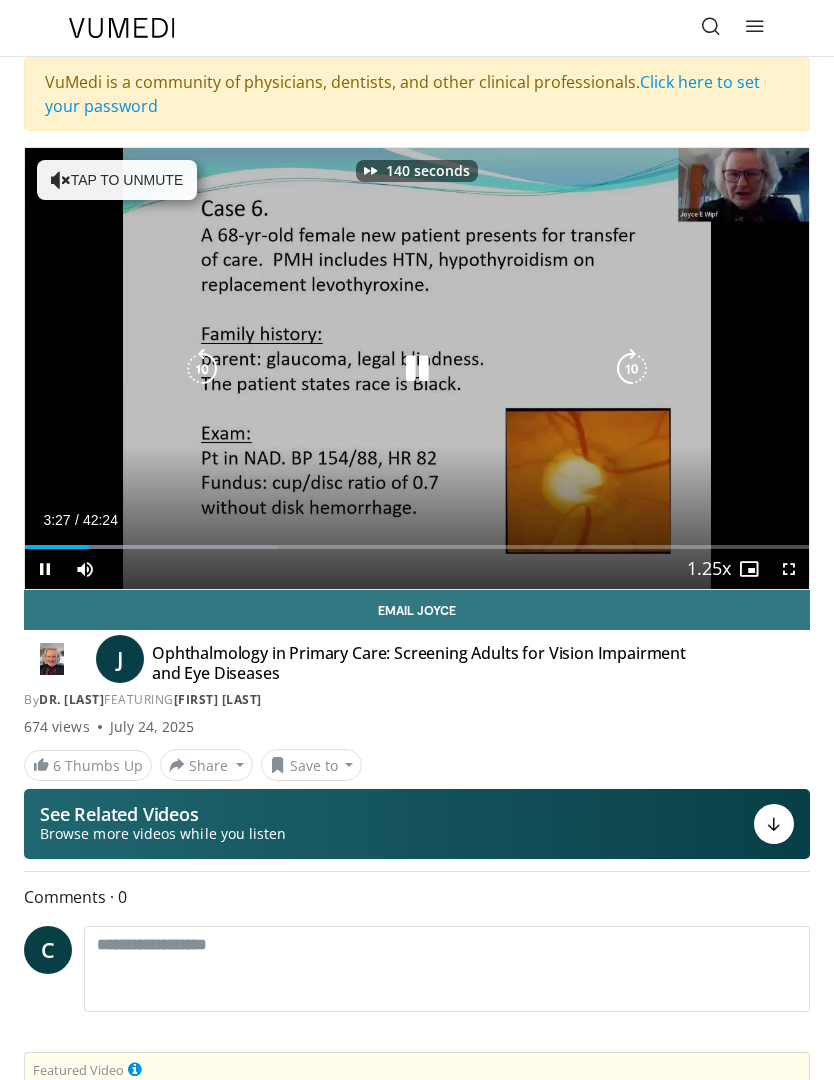 click at bounding box center (632, 369) 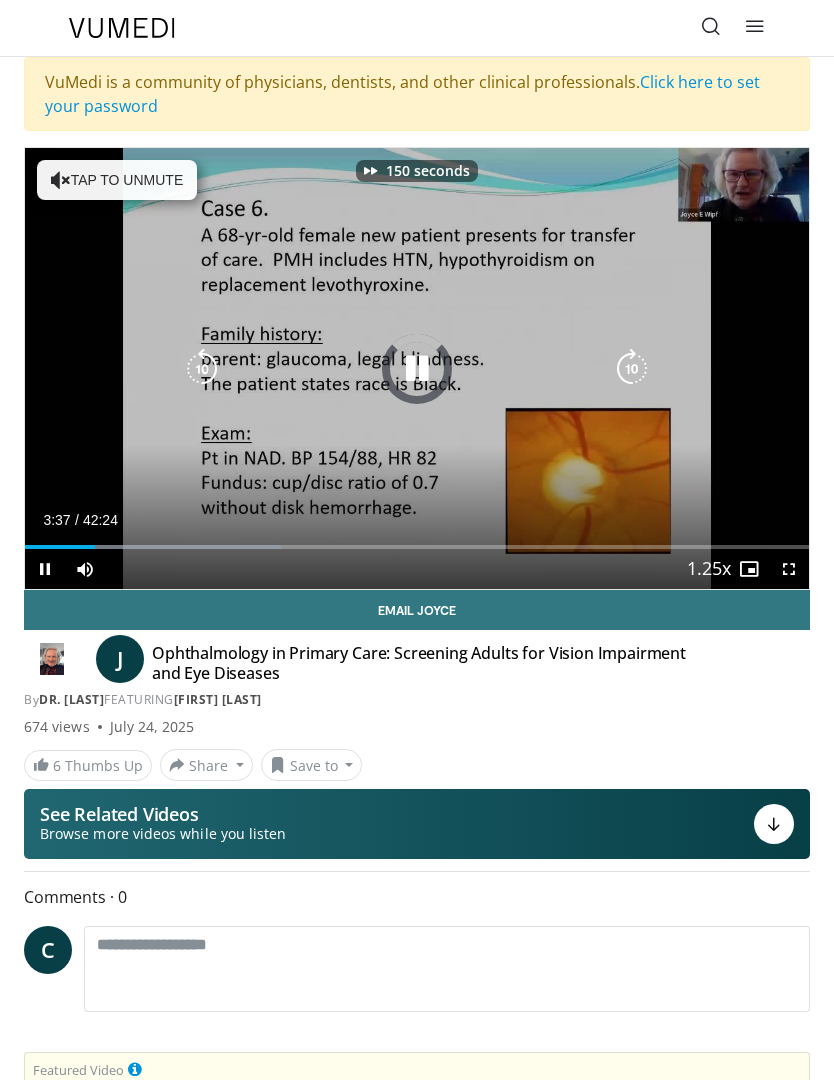 click at bounding box center [632, 369] 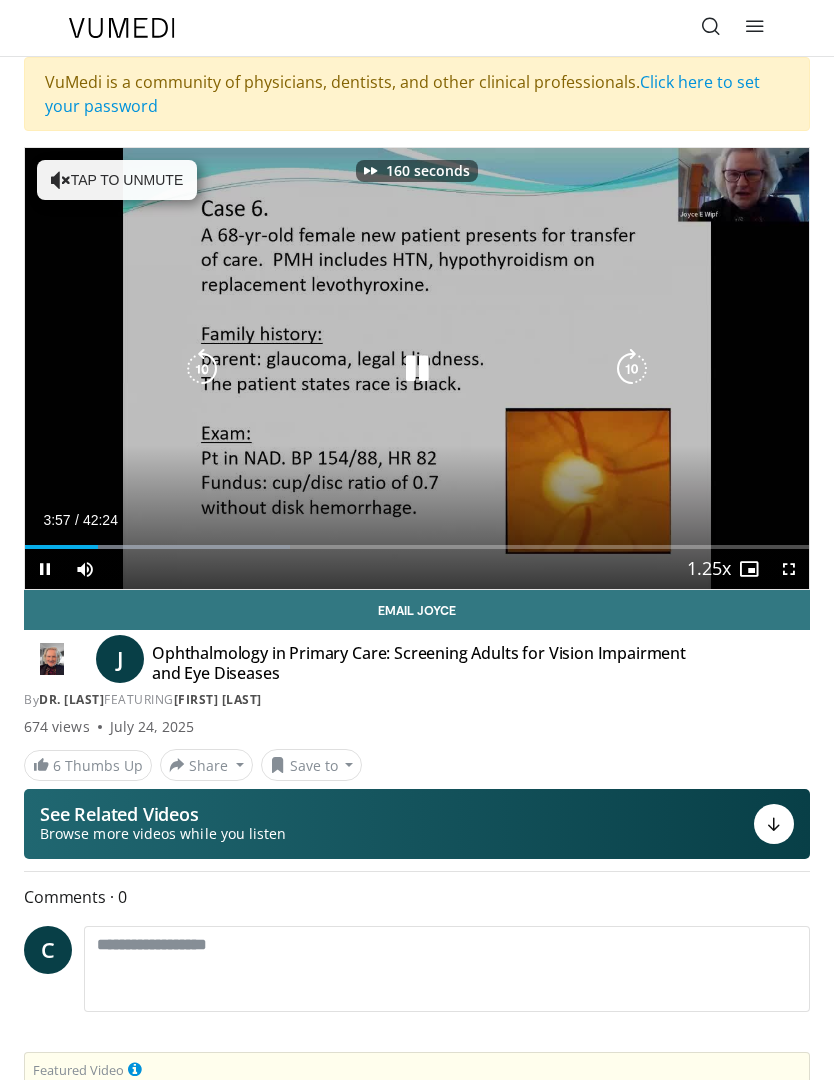 click at bounding box center [632, 369] 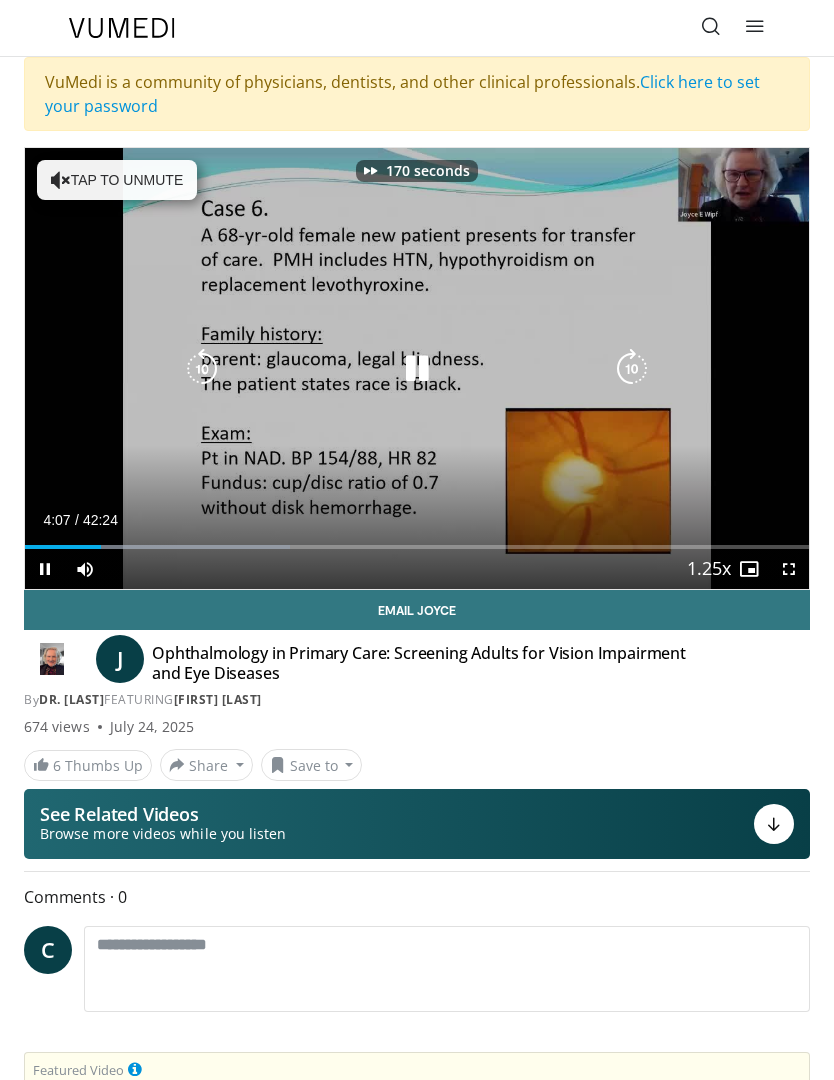 click at bounding box center [632, 369] 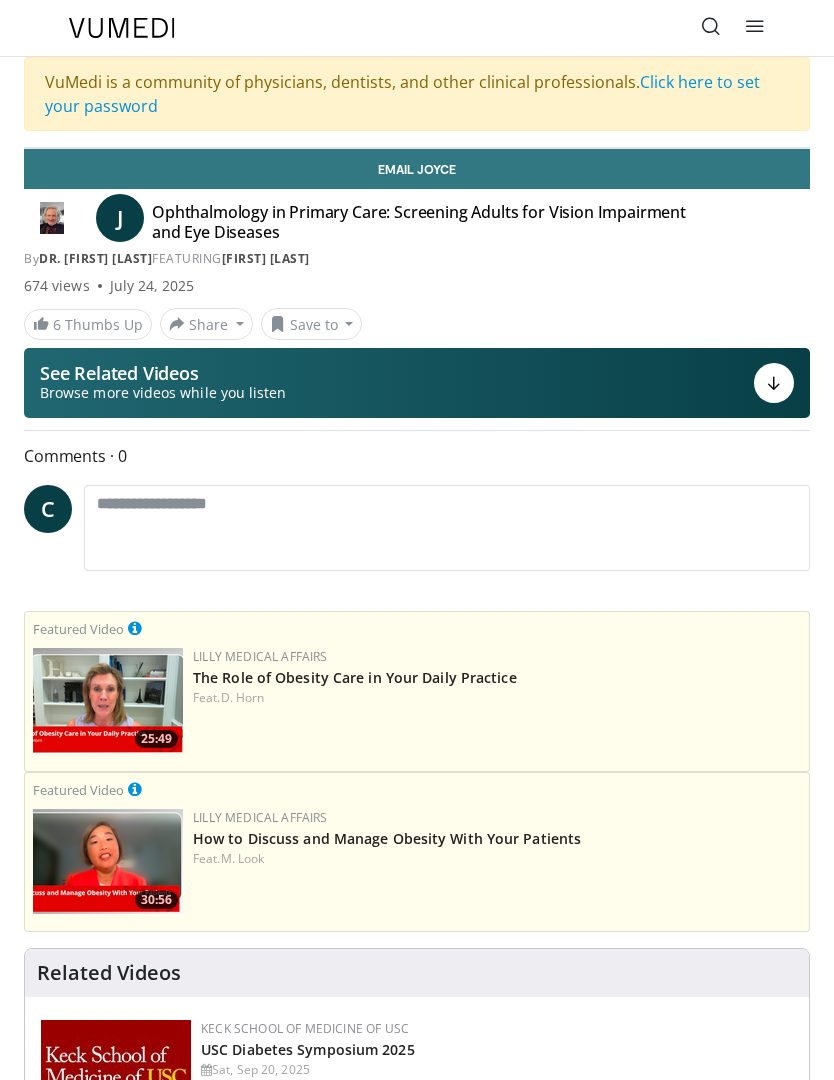 scroll, scrollTop: 70, scrollLeft: 0, axis: vertical 